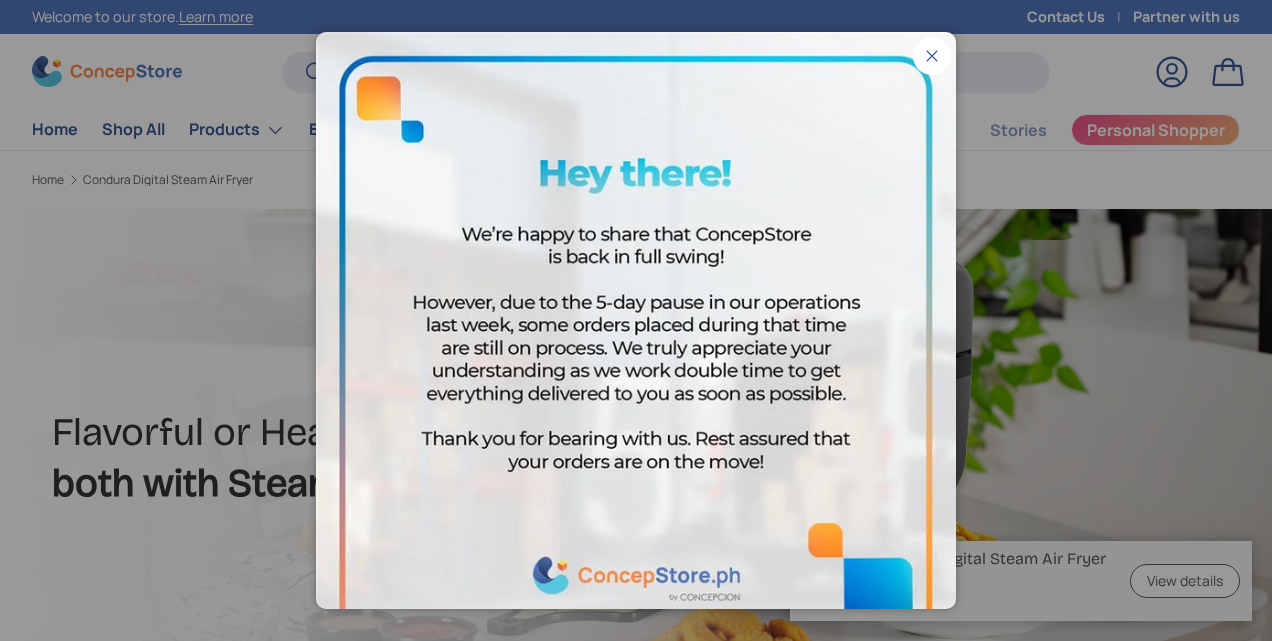 click on "Close" at bounding box center [932, 56] 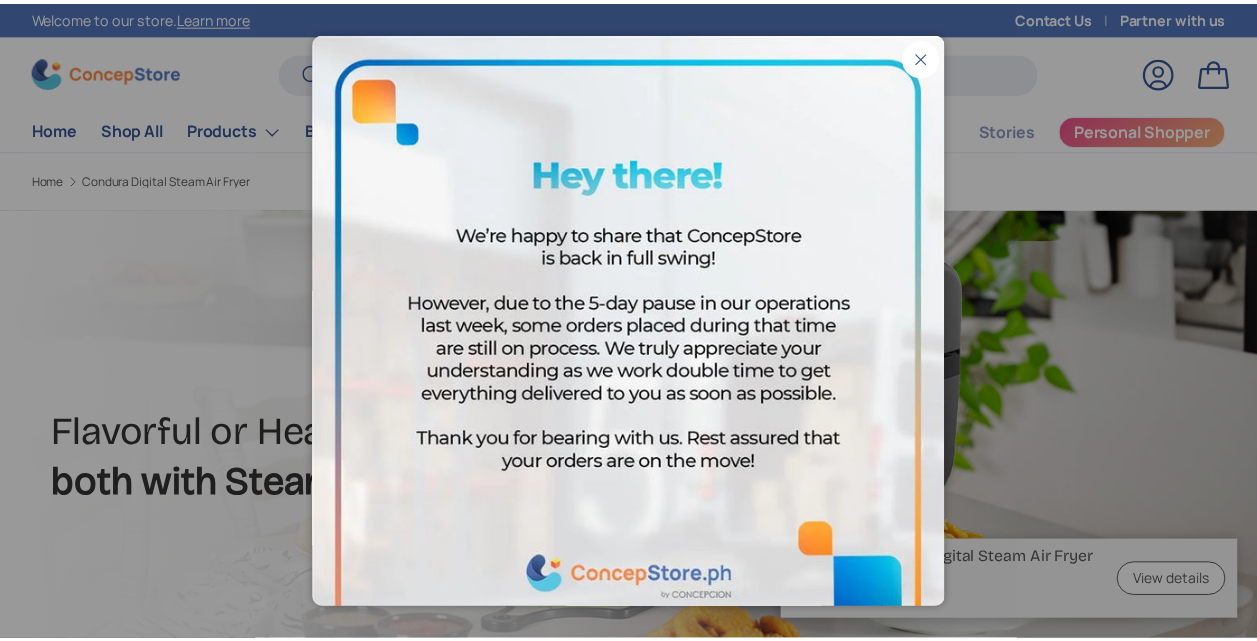 scroll, scrollTop: 0, scrollLeft: 0, axis: both 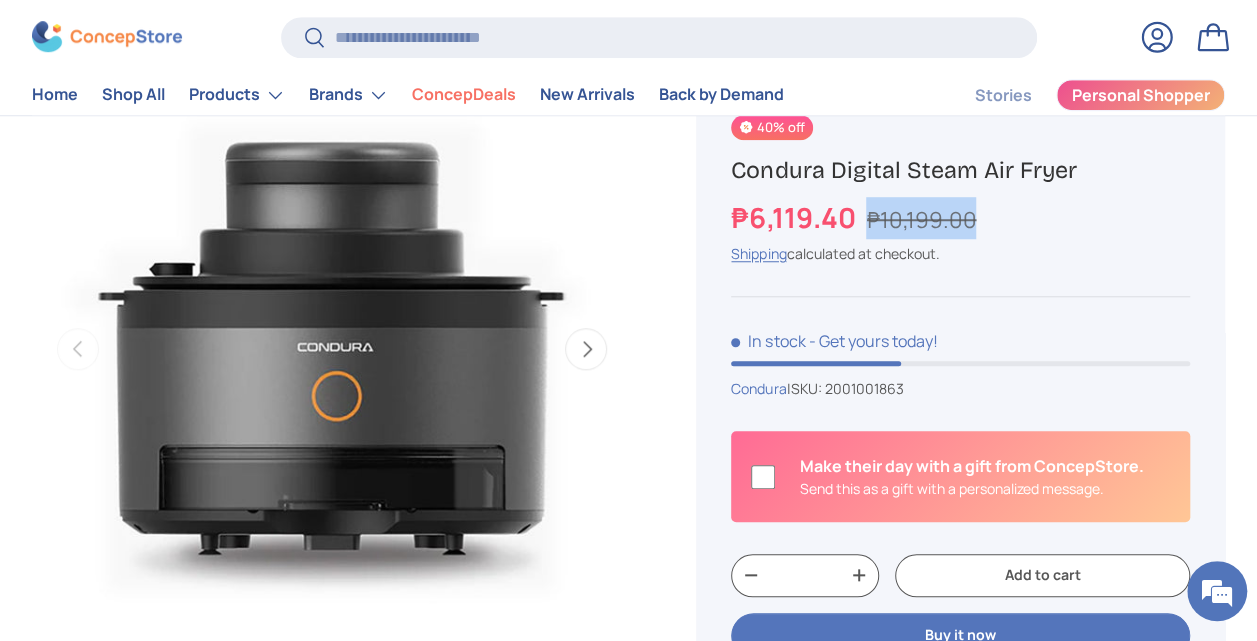 drag, startPoint x: 967, startPoint y: 220, endPoint x: 873, endPoint y: 221, distance: 94.00532 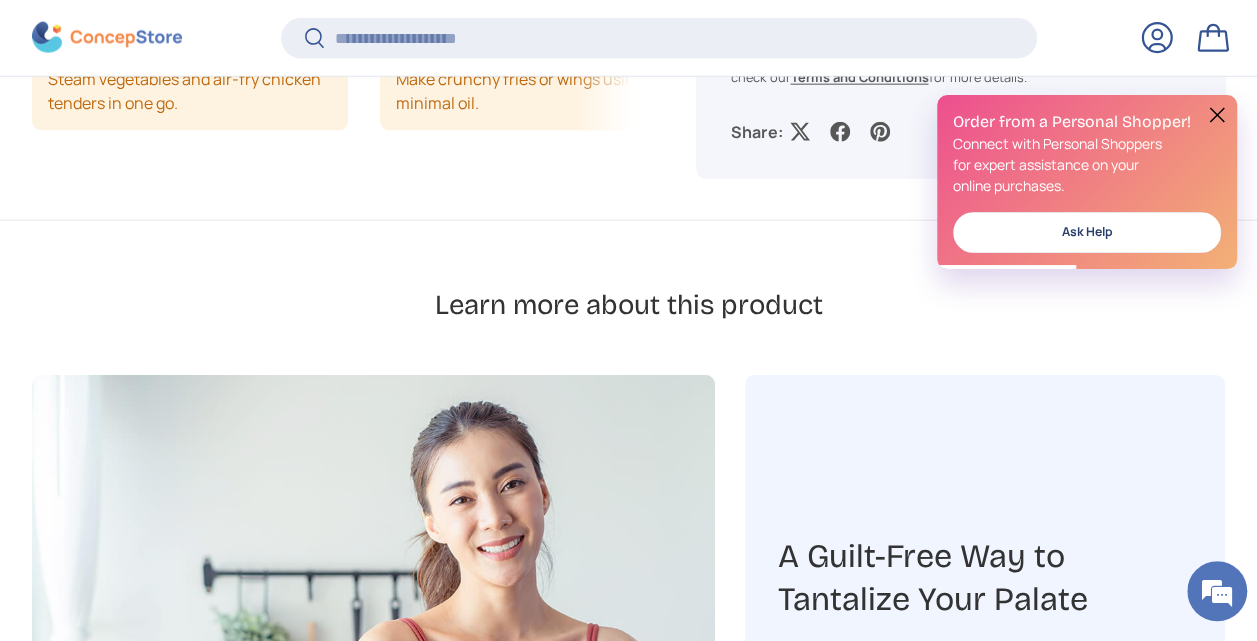 scroll, scrollTop: 2596, scrollLeft: 0, axis: vertical 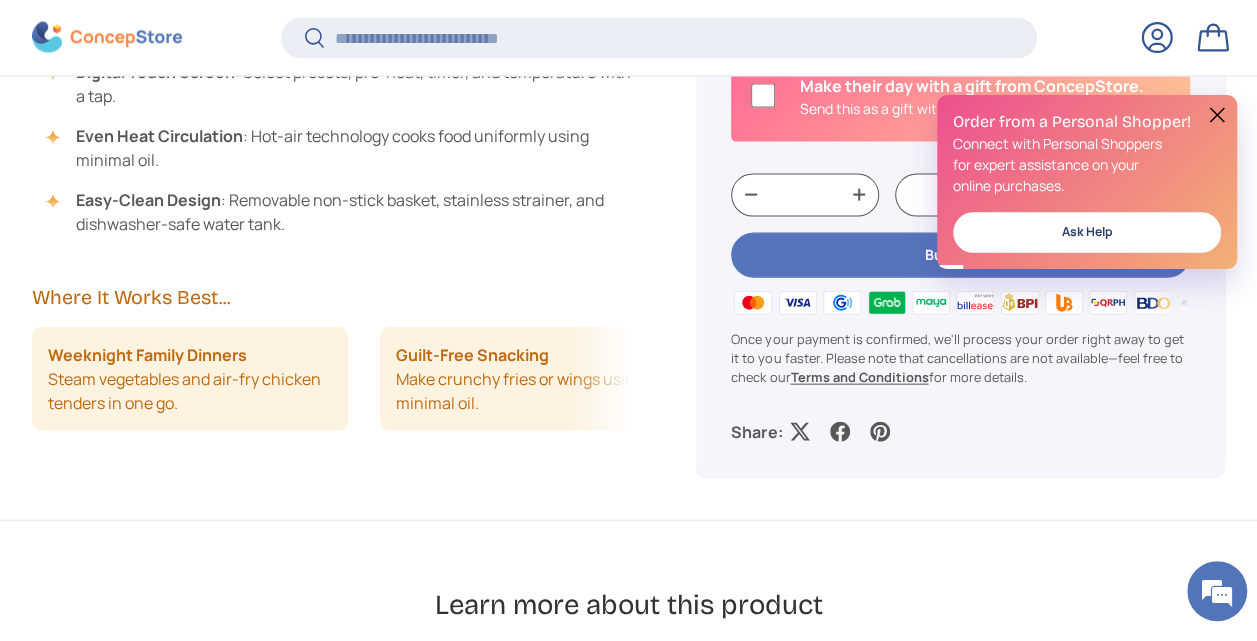 click at bounding box center (1217, 115) 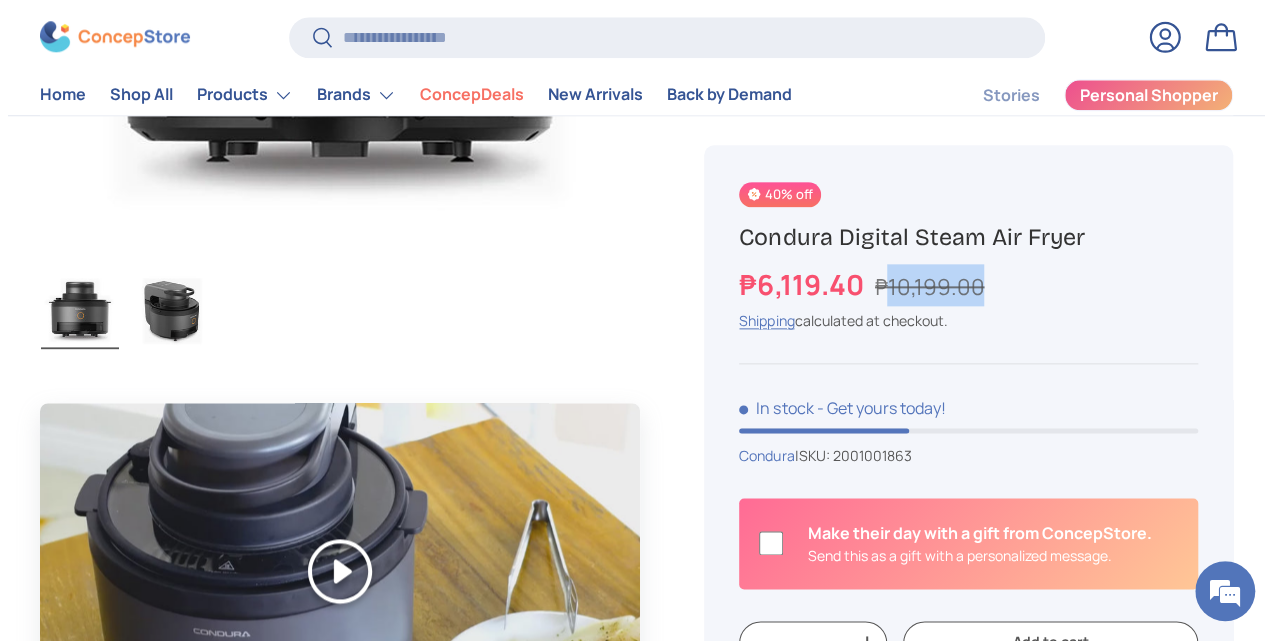 scroll, scrollTop: 700, scrollLeft: 0, axis: vertical 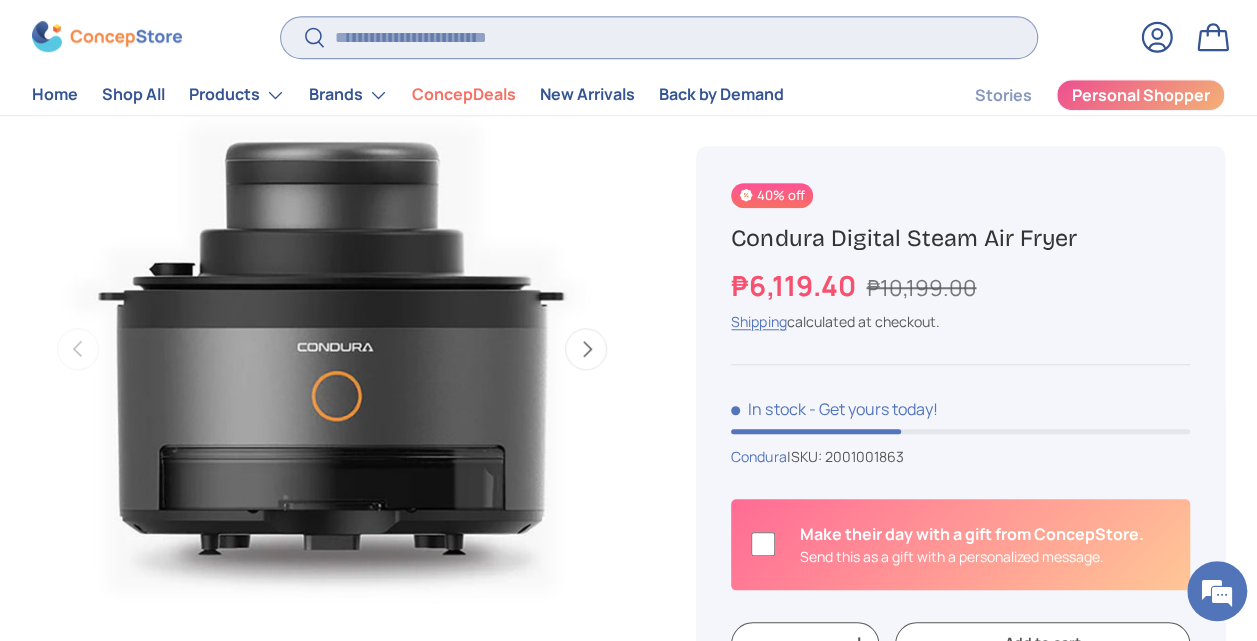 click on "Search" at bounding box center [659, 37] 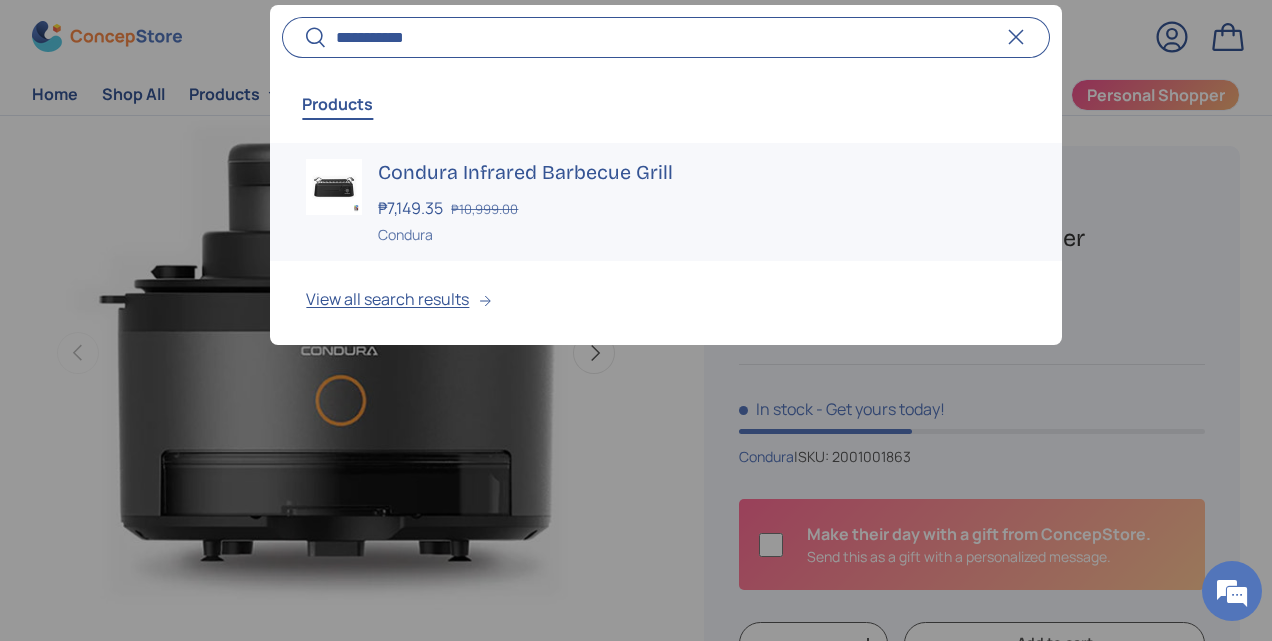 type on "**********" 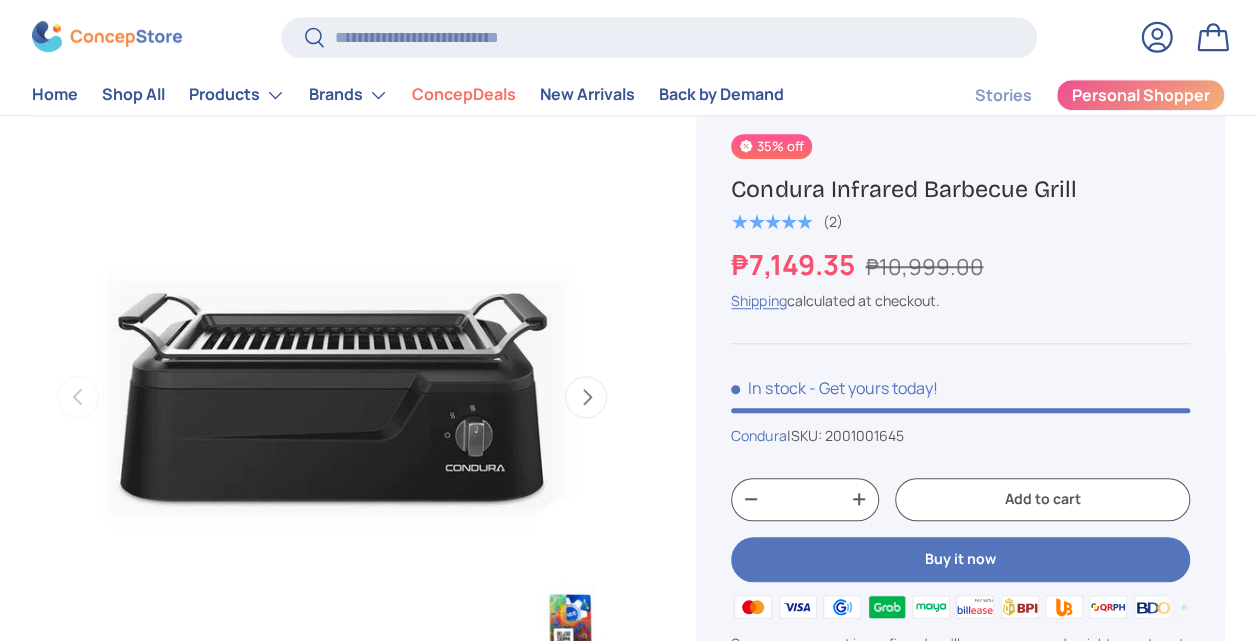 scroll, scrollTop: 0, scrollLeft: 0, axis: both 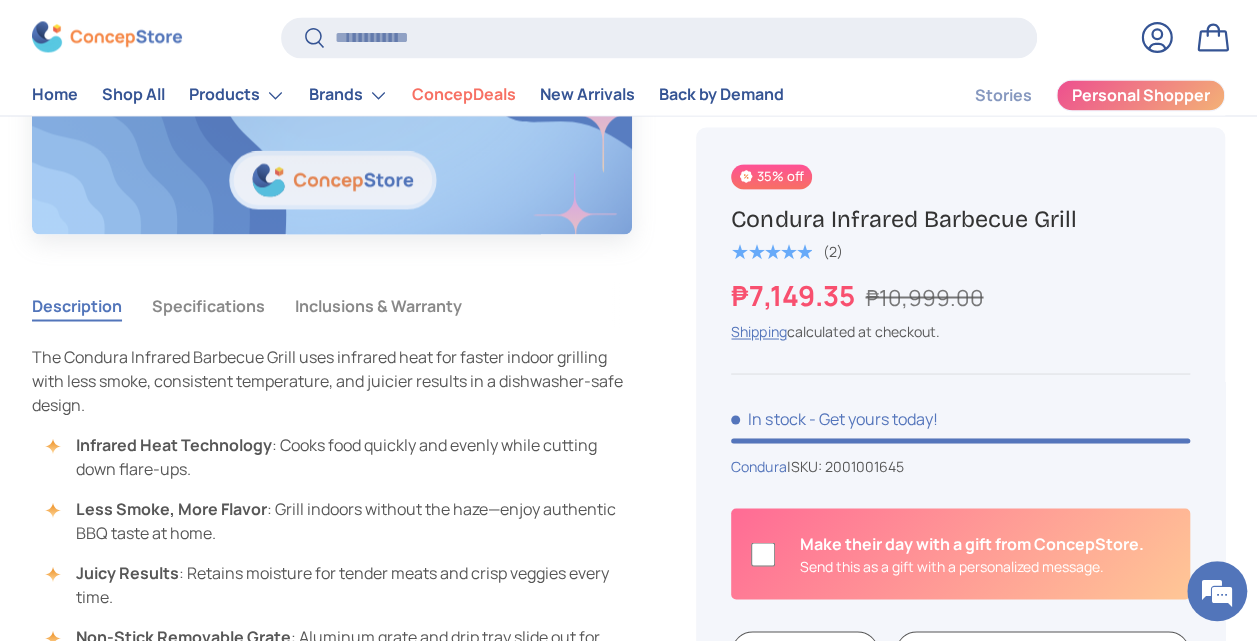 click on "Specifications" at bounding box center (208, 305) 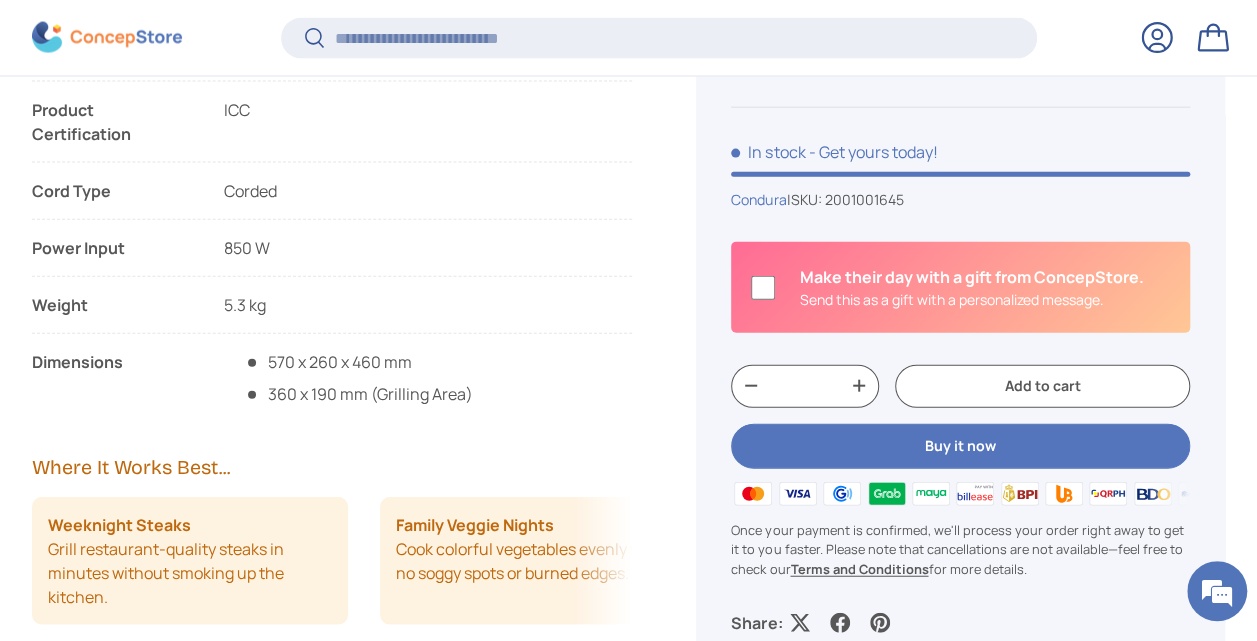 scroll, scrollTop: 2195, scrollLeft: 0, axis: vertical 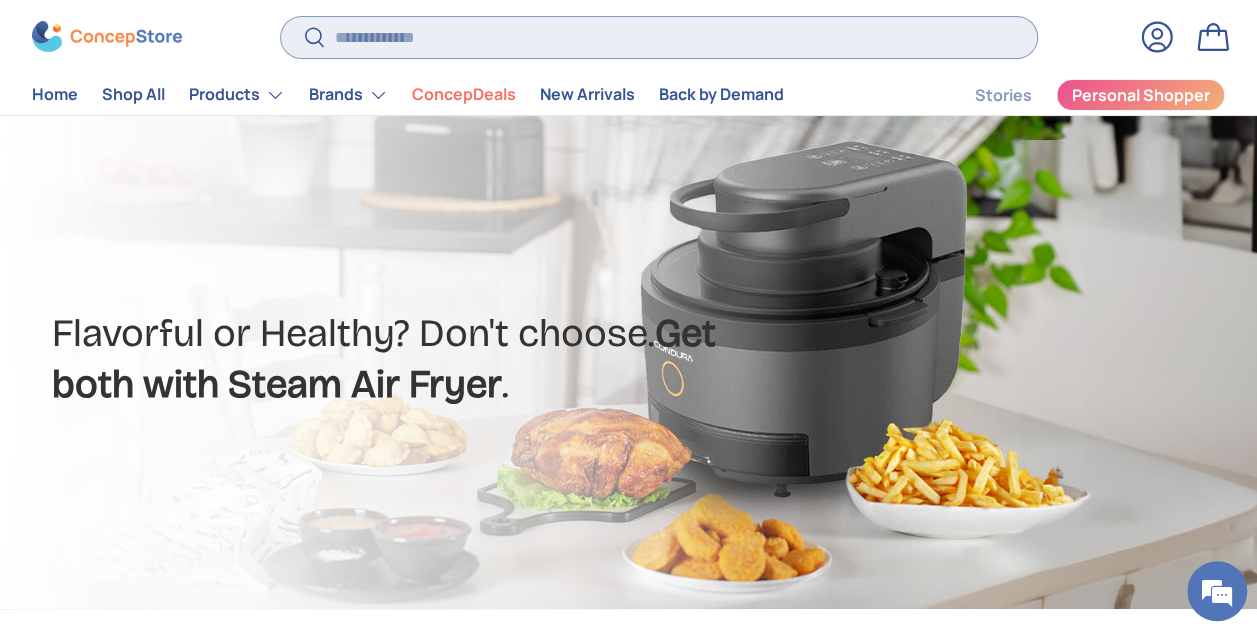 click on "Search" at bounding box center [659, 37] 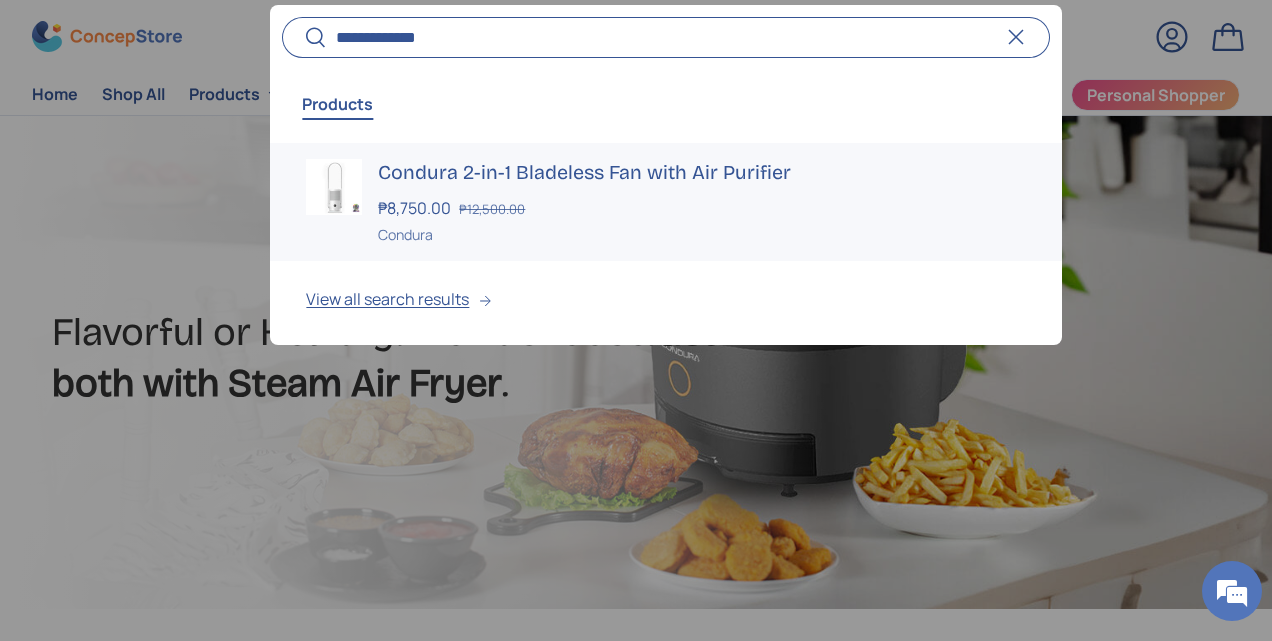 type on "**********" 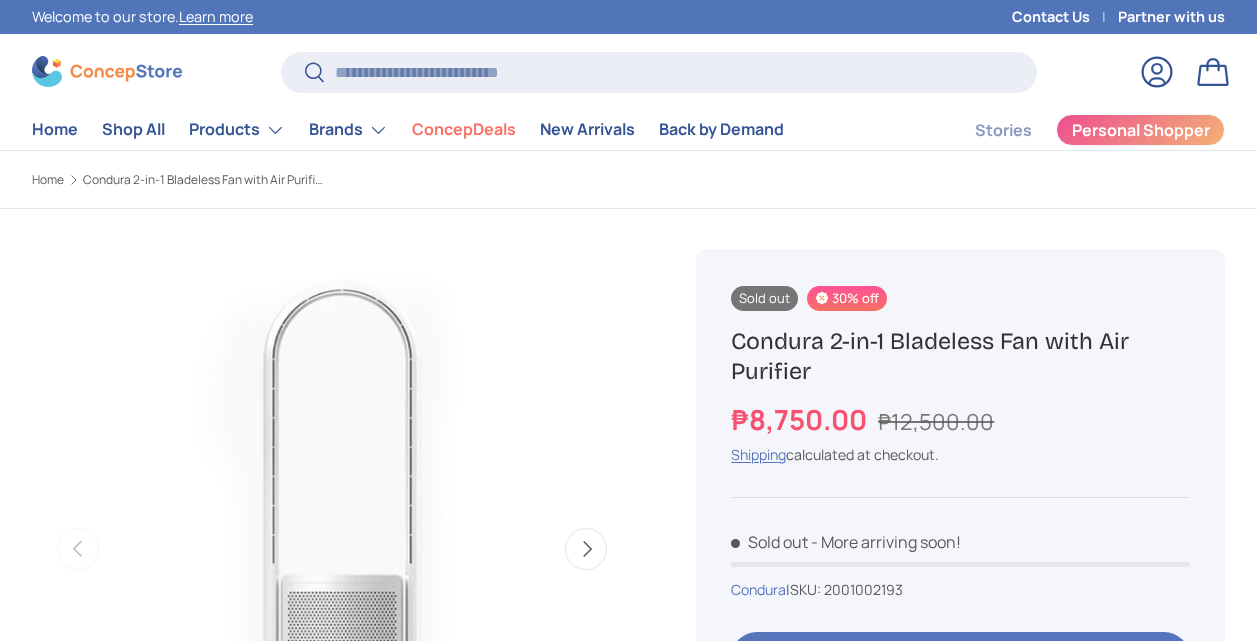 scroll, scrollTop: 400, scrollLeft: 0, axis: vertical 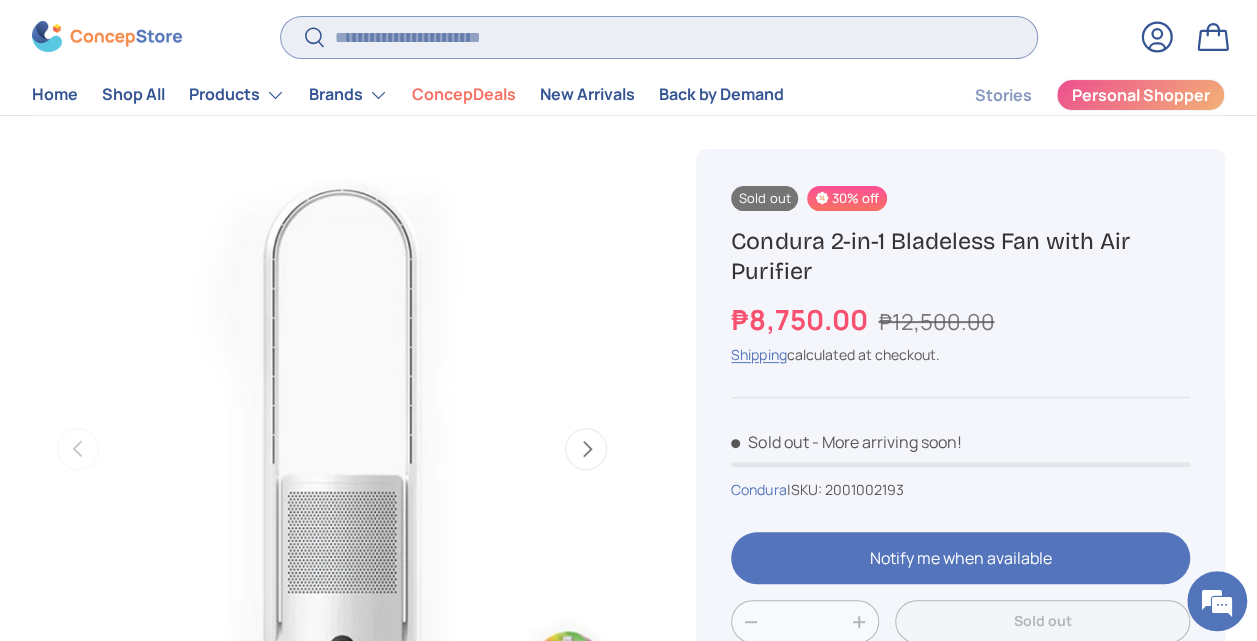 click on "Search" at bounding box center [659, 37] 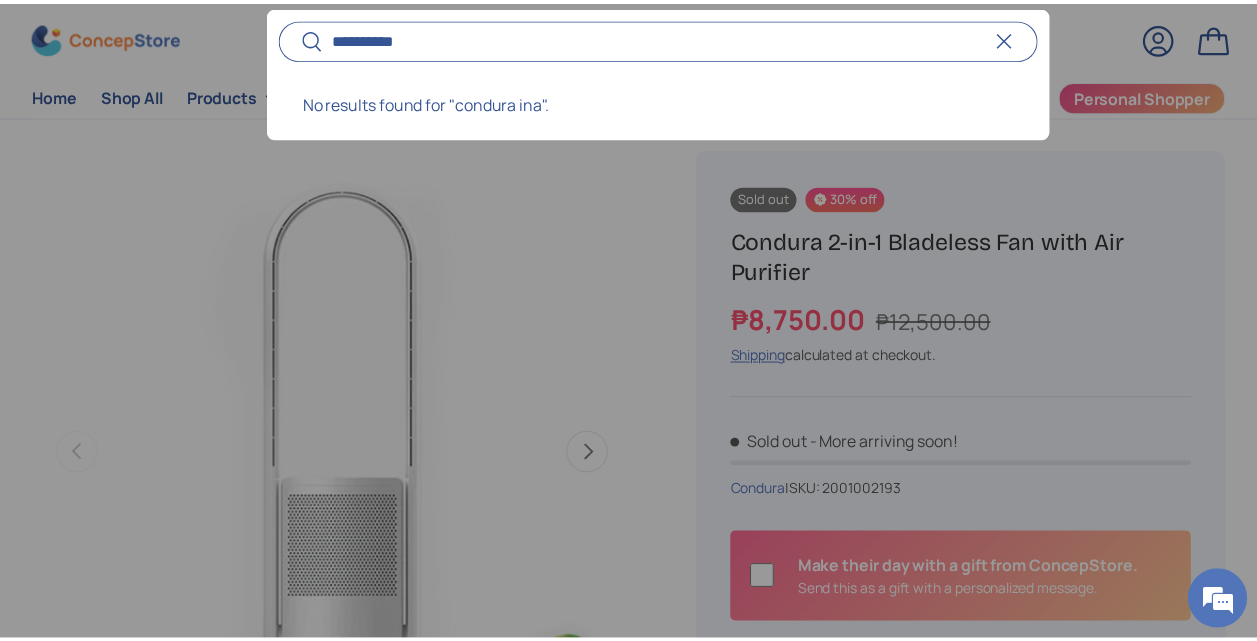 scroll, scrollTop: 0, scrollLeft: 0, axis: both 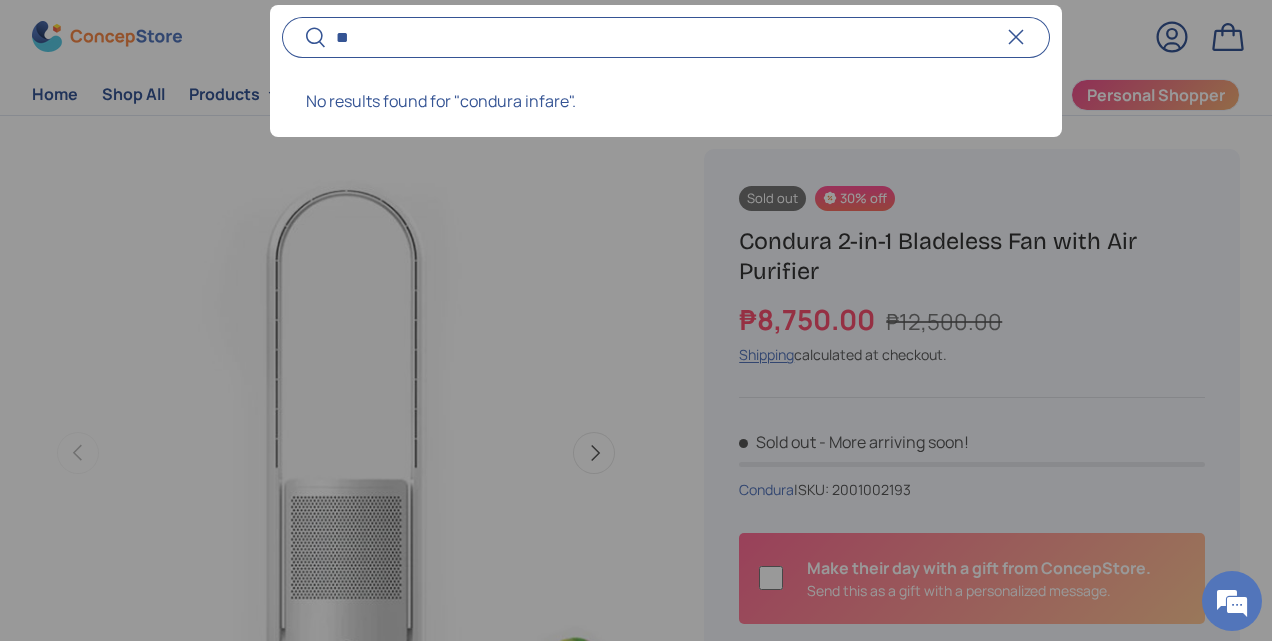 type on "*" 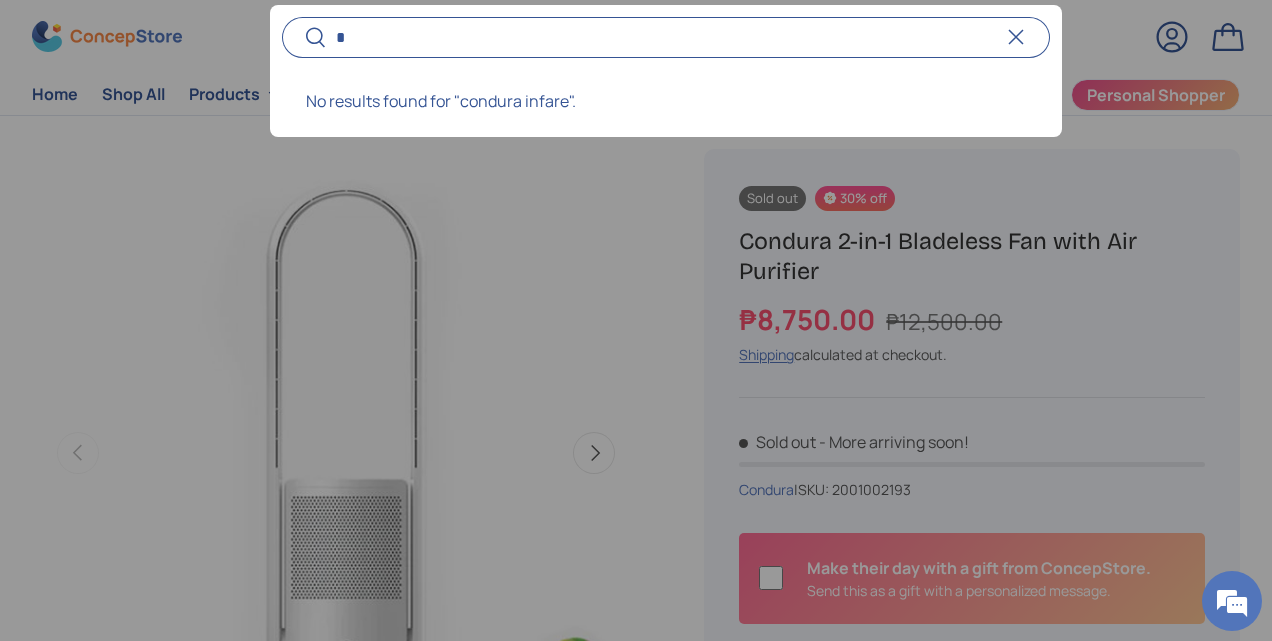 type 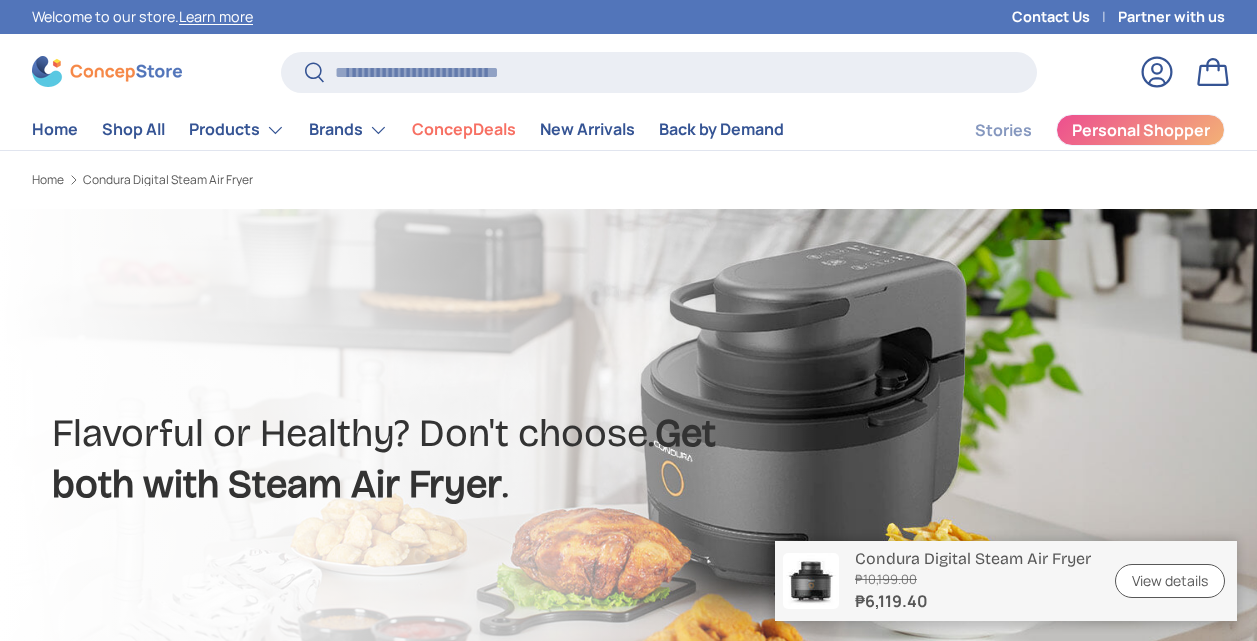 scroll, scrollTop: 0, scrollLeft: 0, axis: both 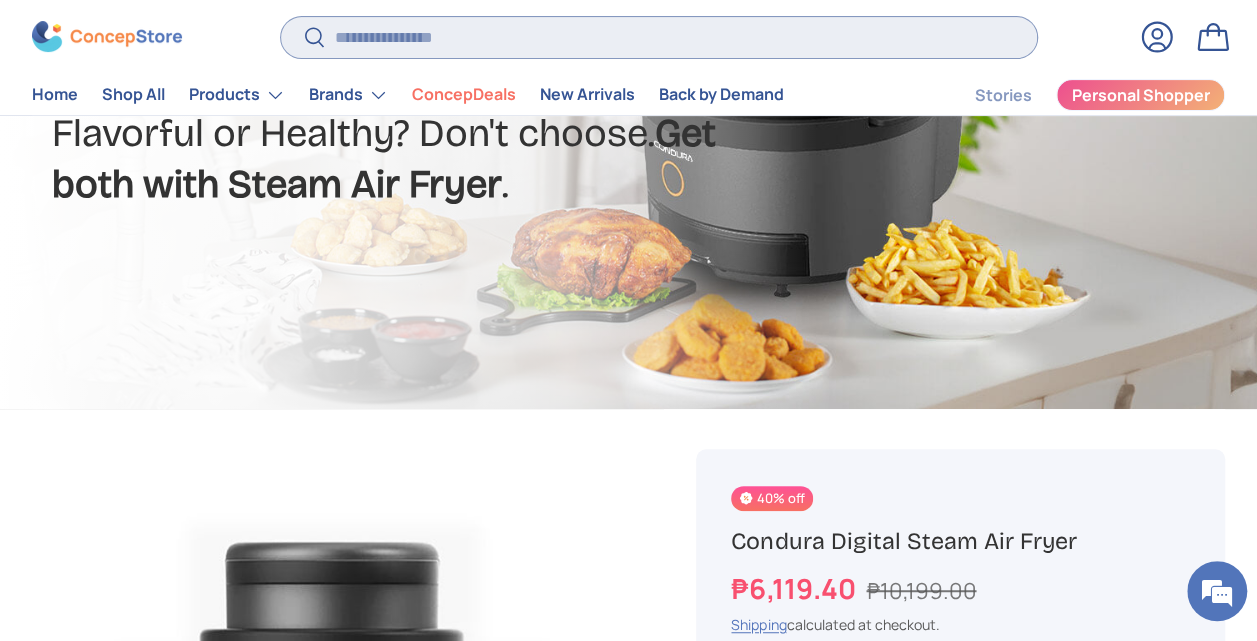 click on "Search" at bounding box center [659, 37] 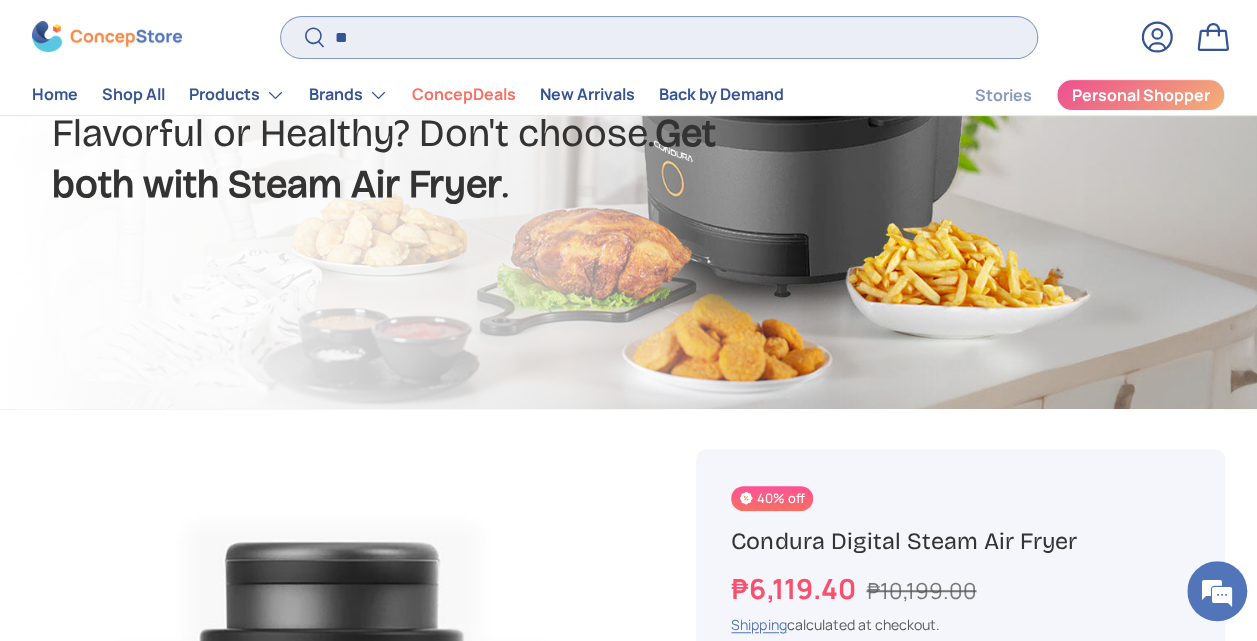 type on "*" 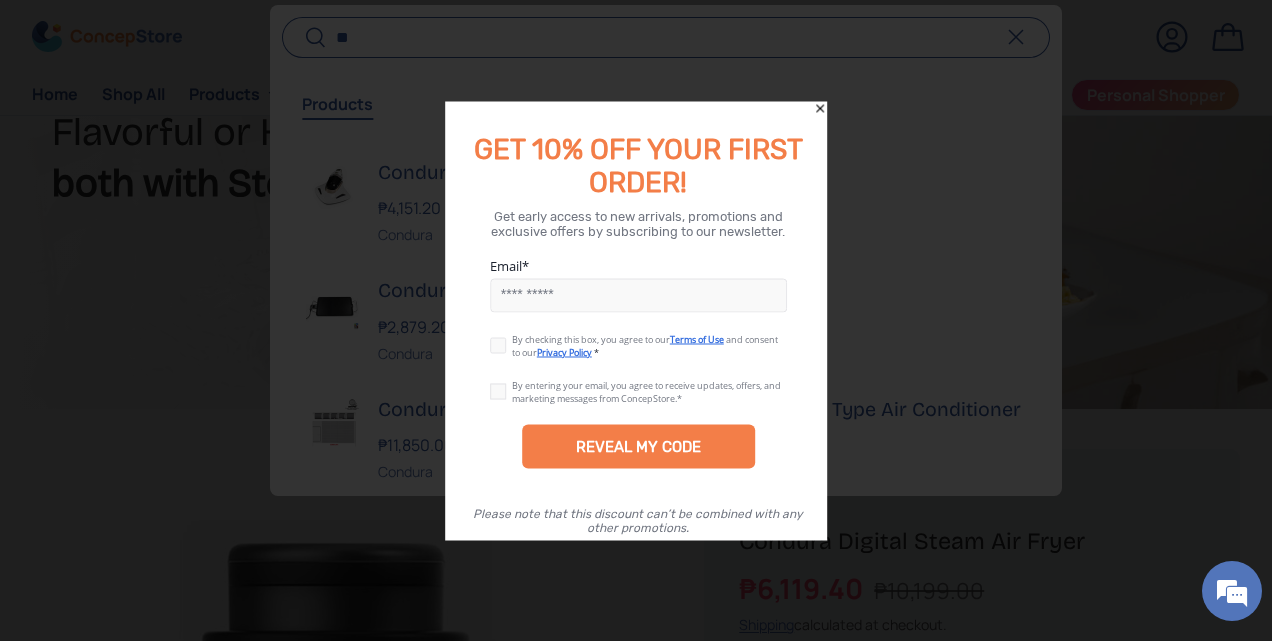 scroll, scrollTop: 0, scrollLeft: 0, axis: both 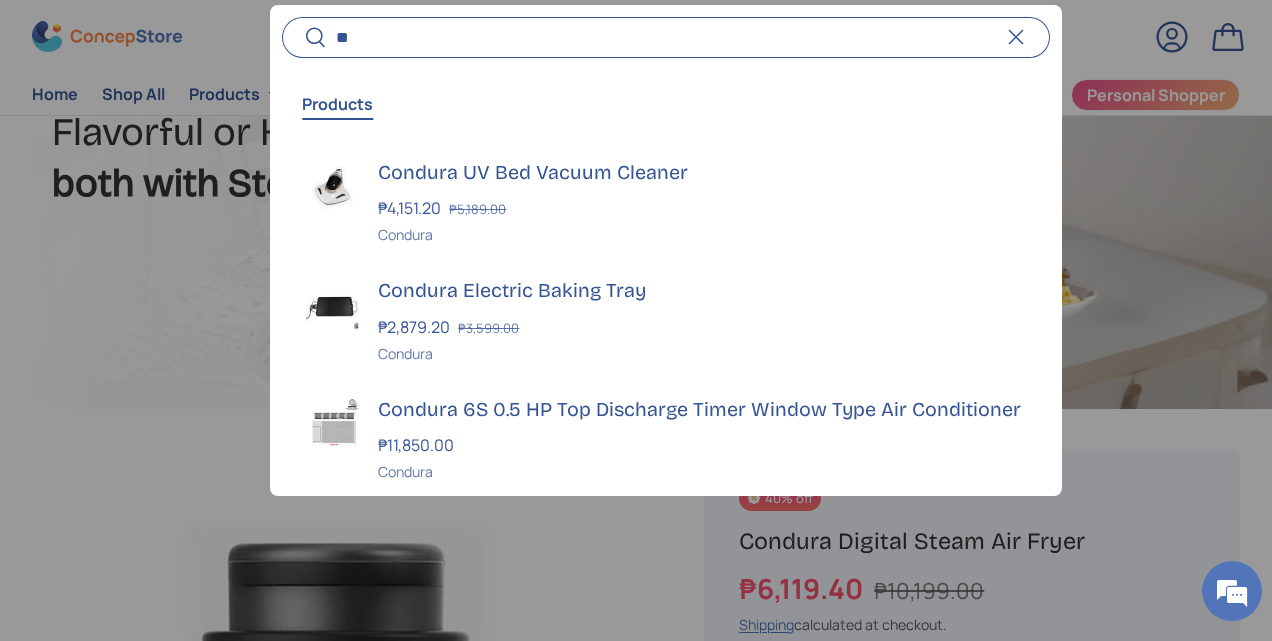 click on "**" at bounding box center (665, 37) 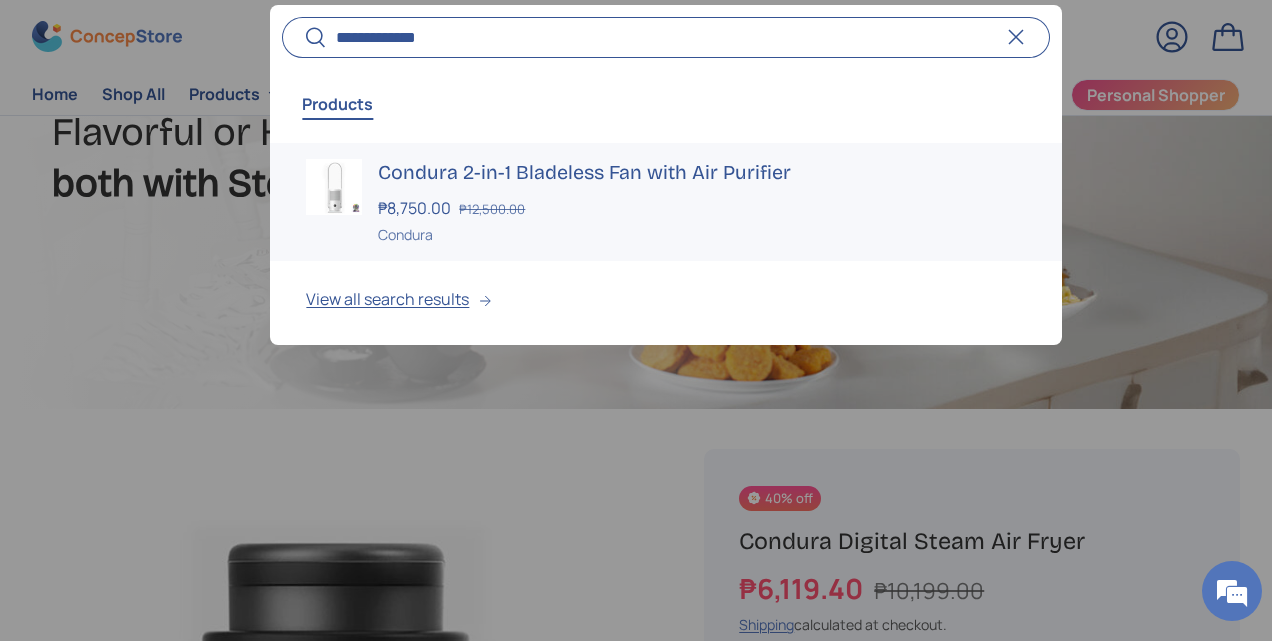 type on "**********" 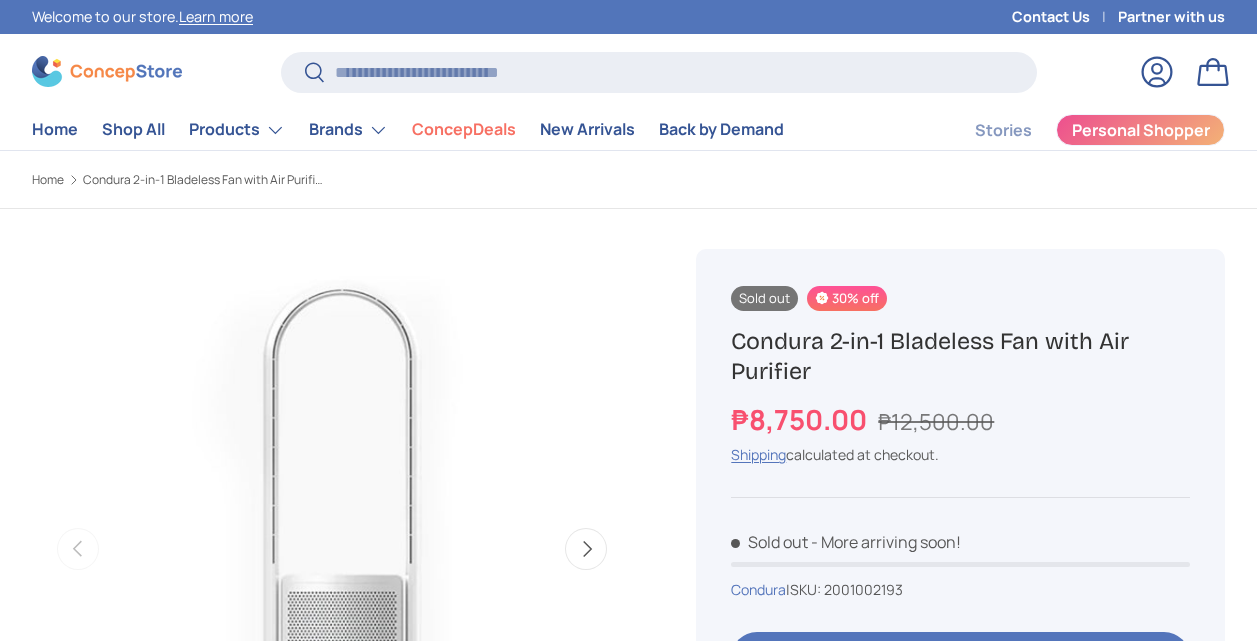 scroll, scrollTop: 0, scrollLeft: 0, axis: both 